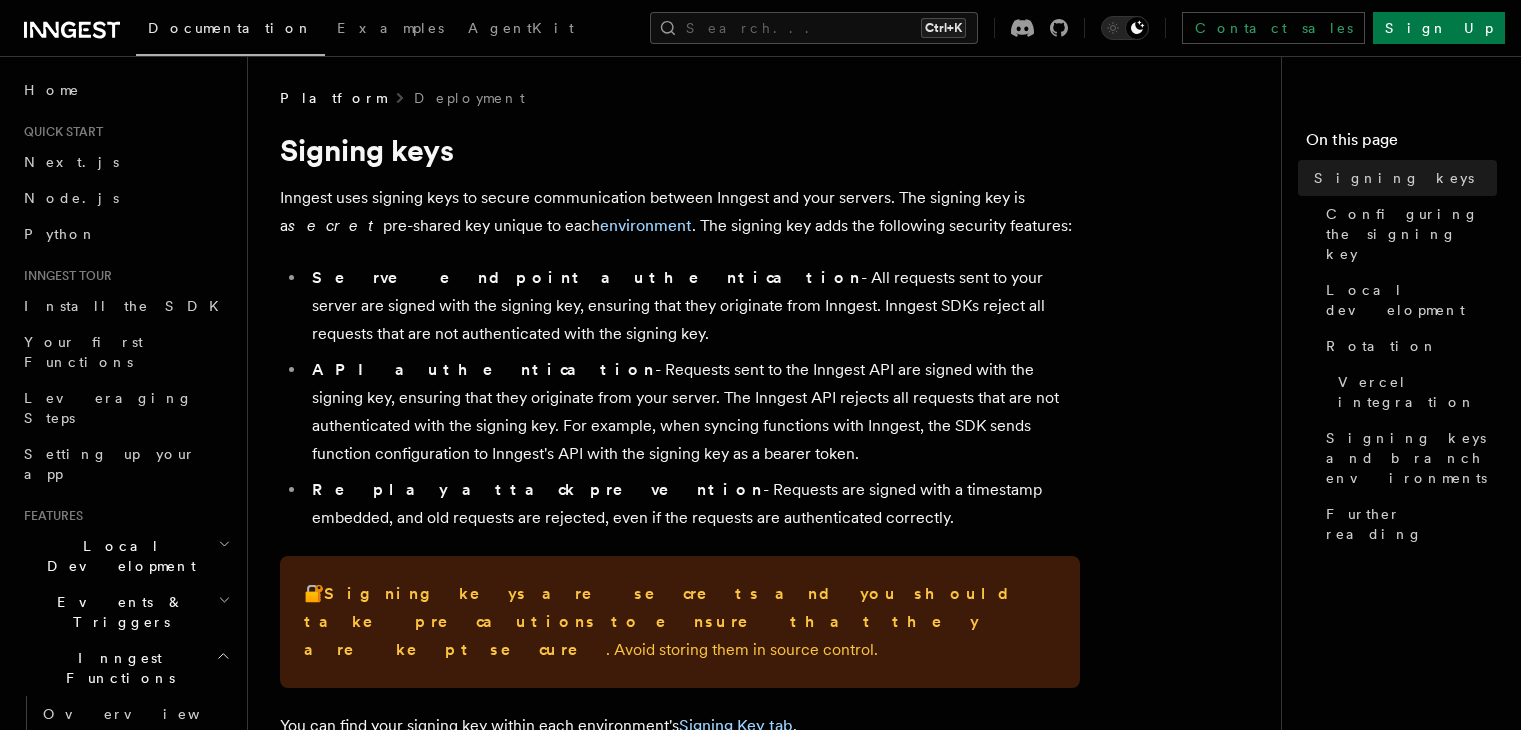 scroll, scrollTop: 0, scrollLeft: 0, axis: both 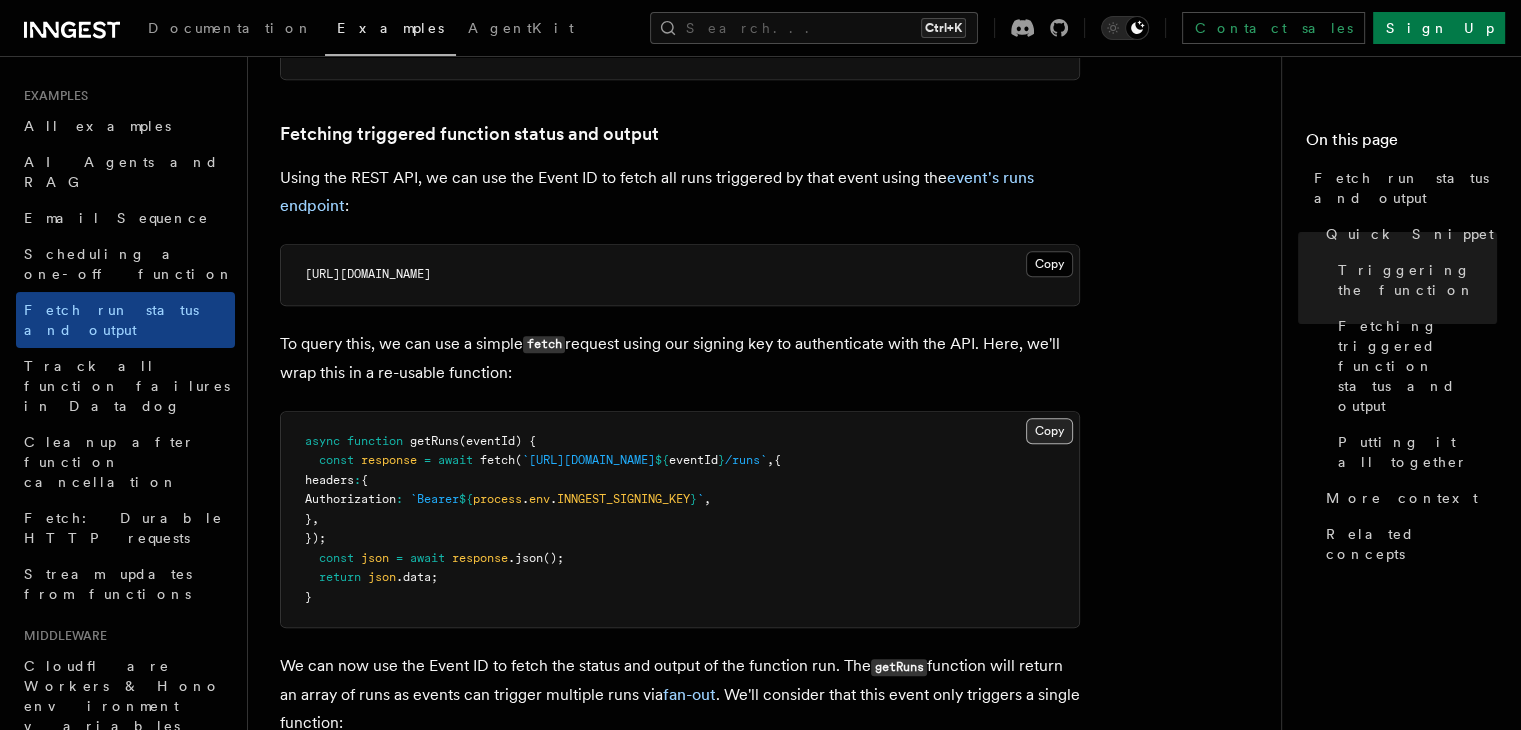 click on "Copy Copied" at bounding box center (1049, 431) 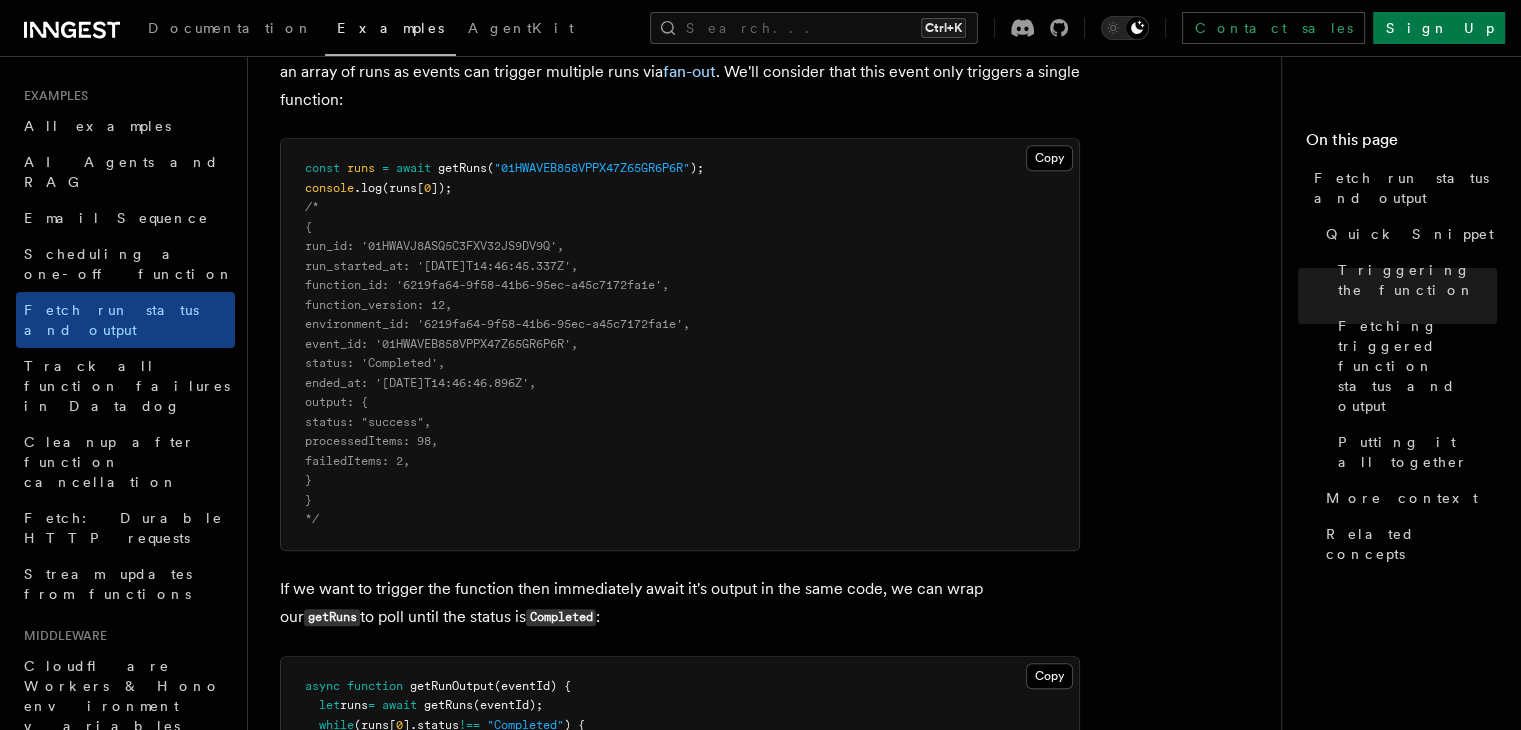 scroll, scrollTop: 1900, scrollLeft: 0, axis: vertical 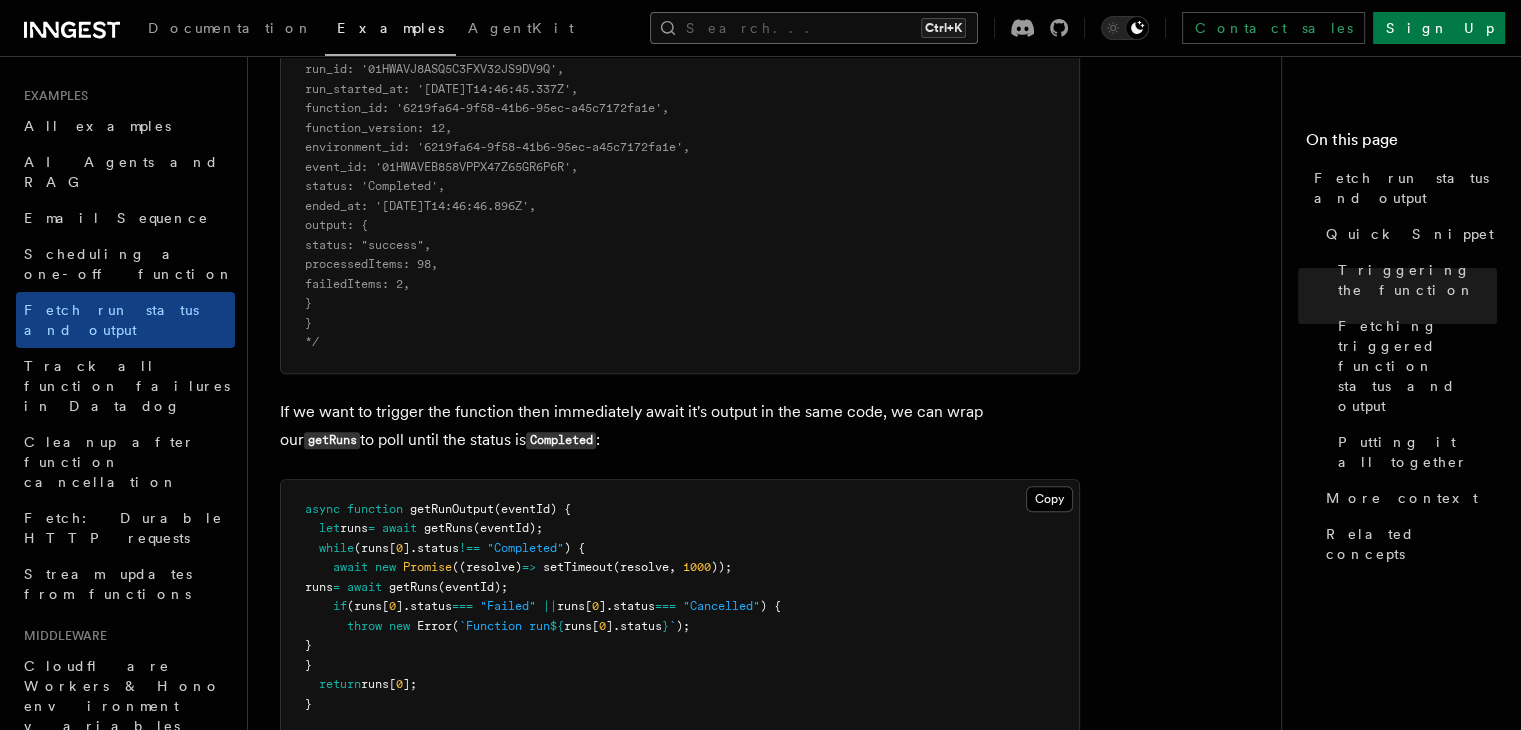 click on "Search... Ctrl+K" at bounding box center (814, 28) 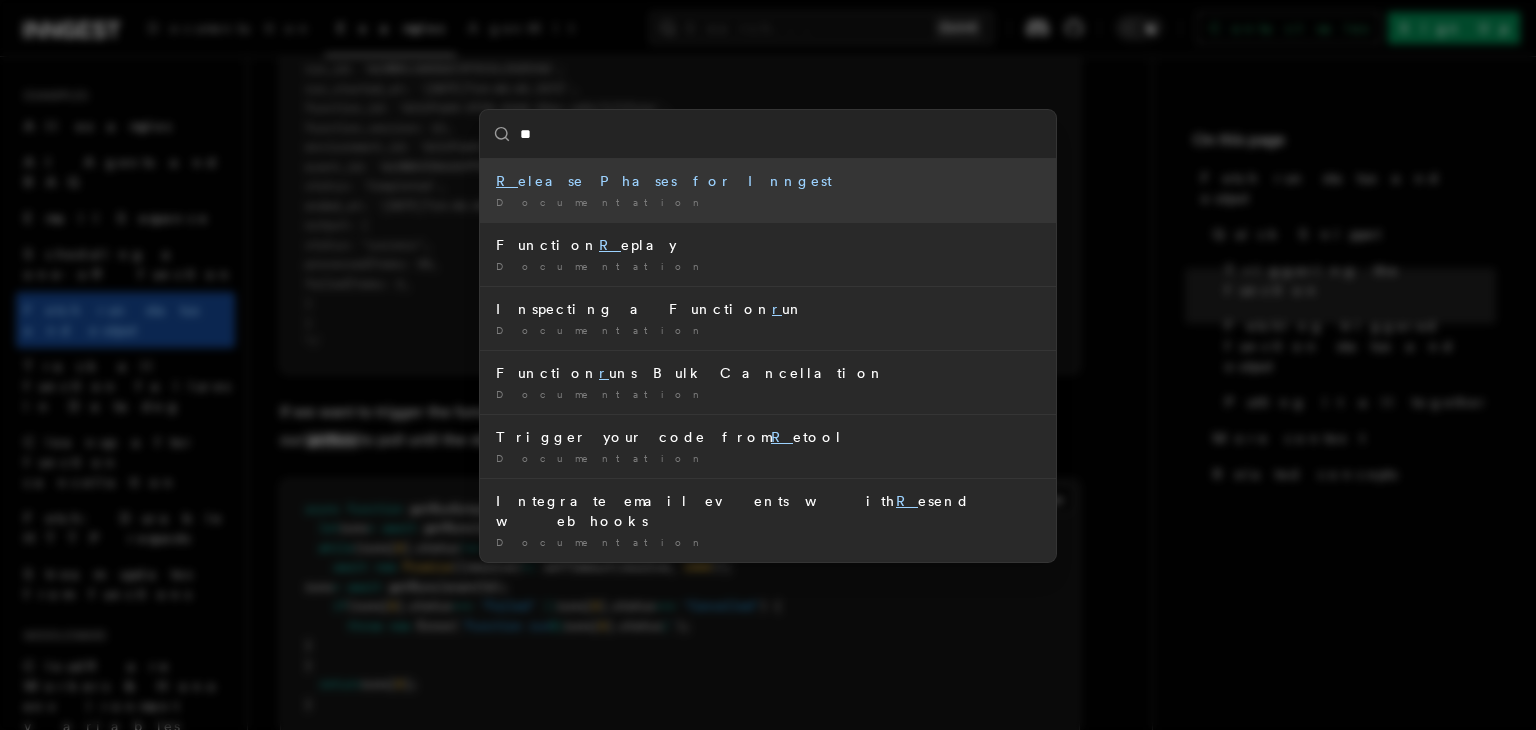 type on "***" 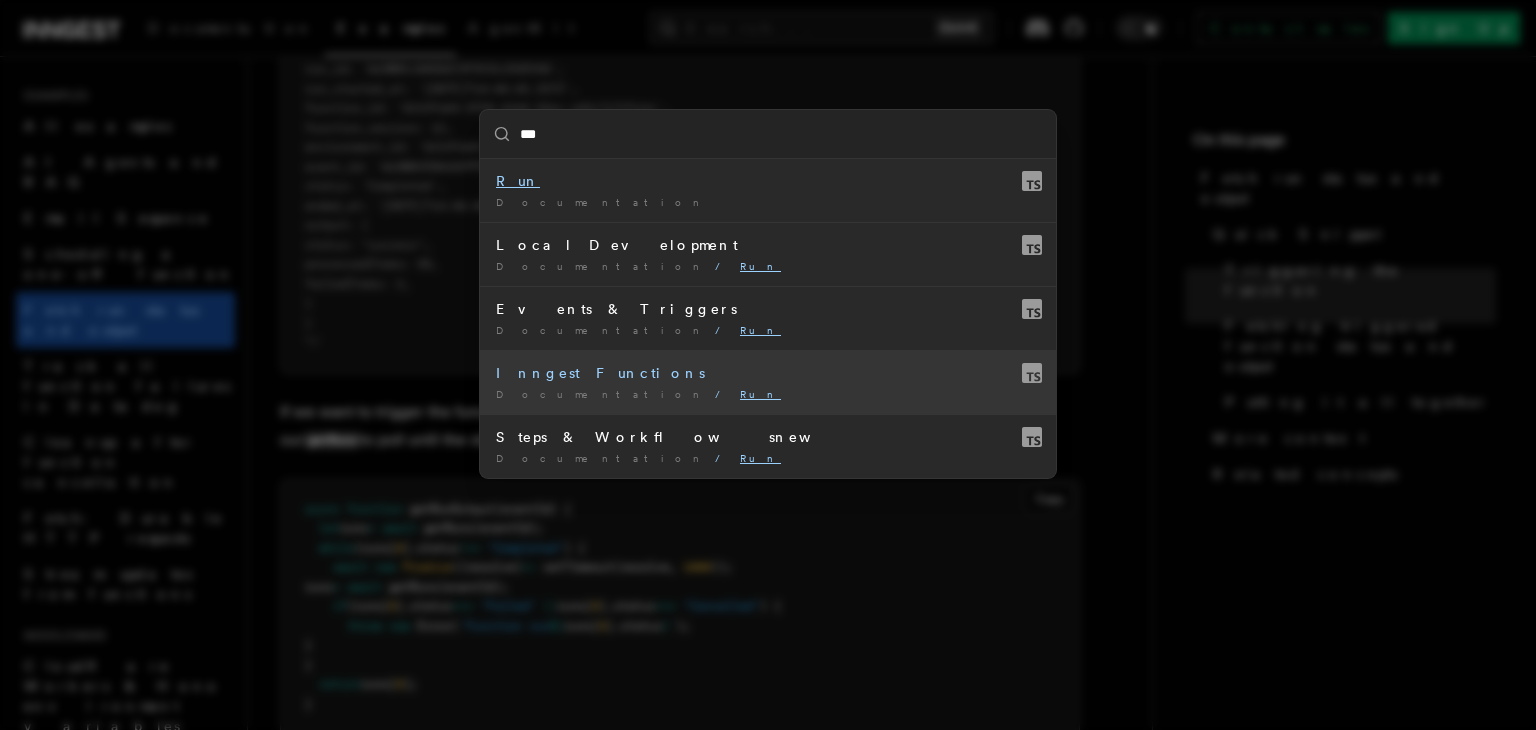 click on "Inngest Functions Documentation / Run /" at bounding box center (768, 382) 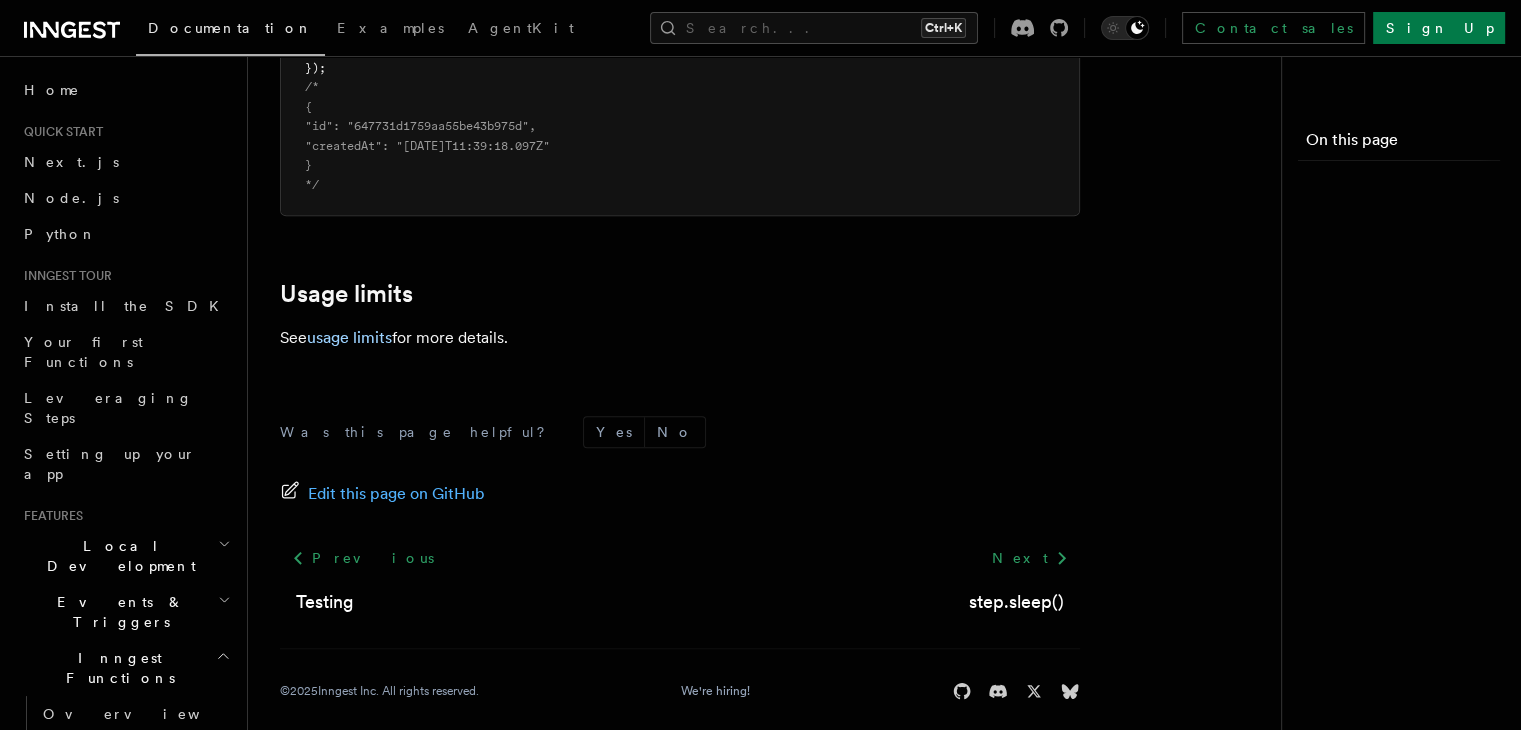 scroll, scrollTop: 0, scrollLeft: 0, axis: both 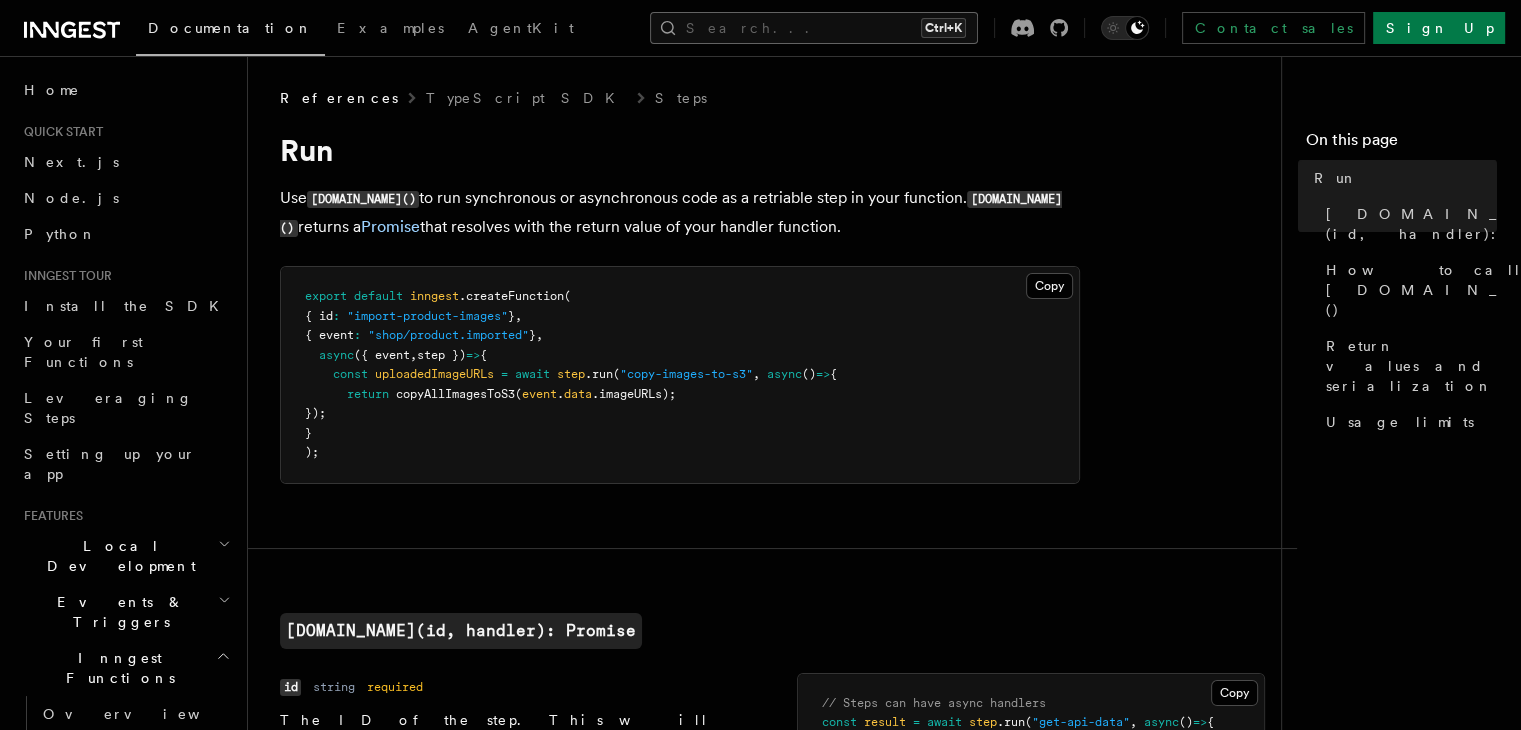 click on "Search... Ctrl+K" at bounding box center [814, 28] 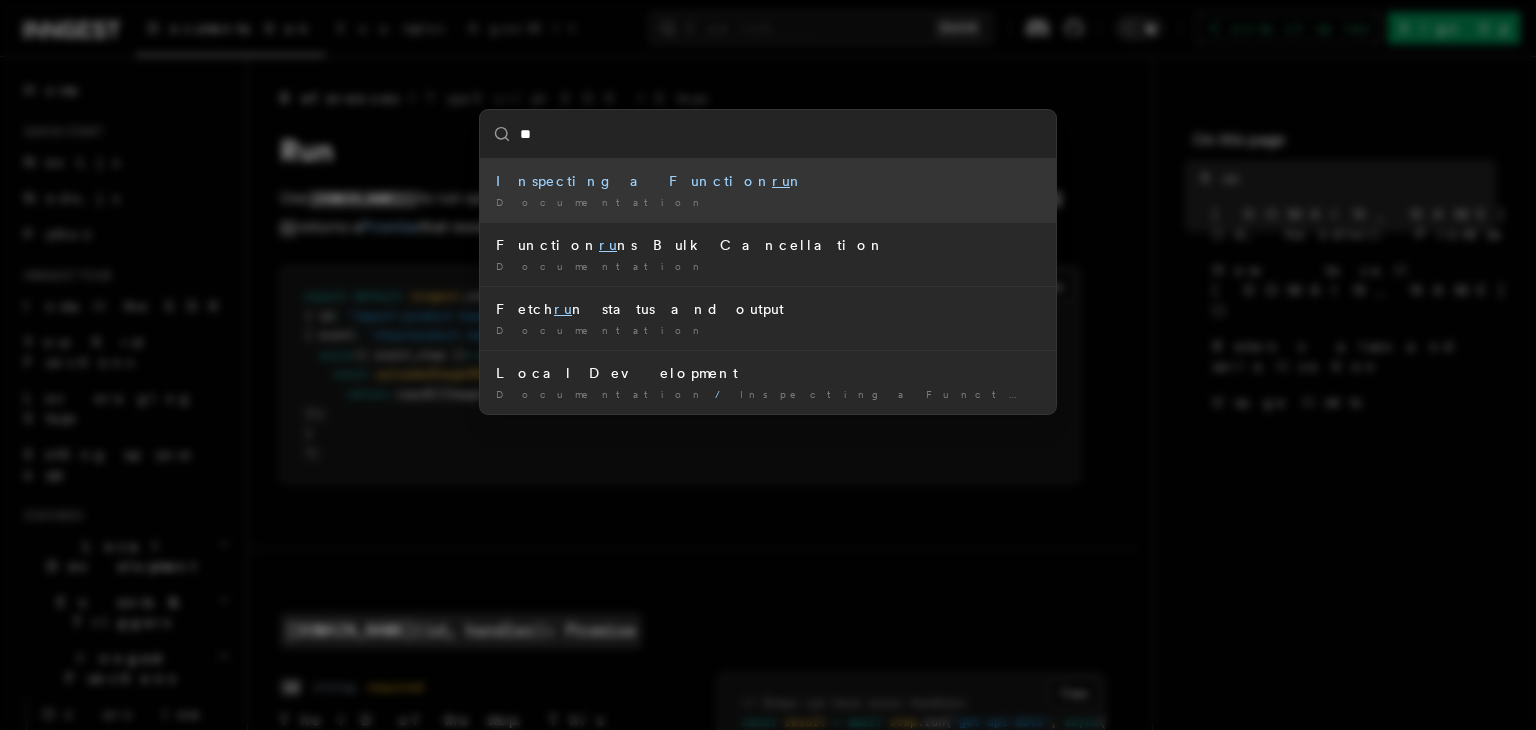 type on "***" 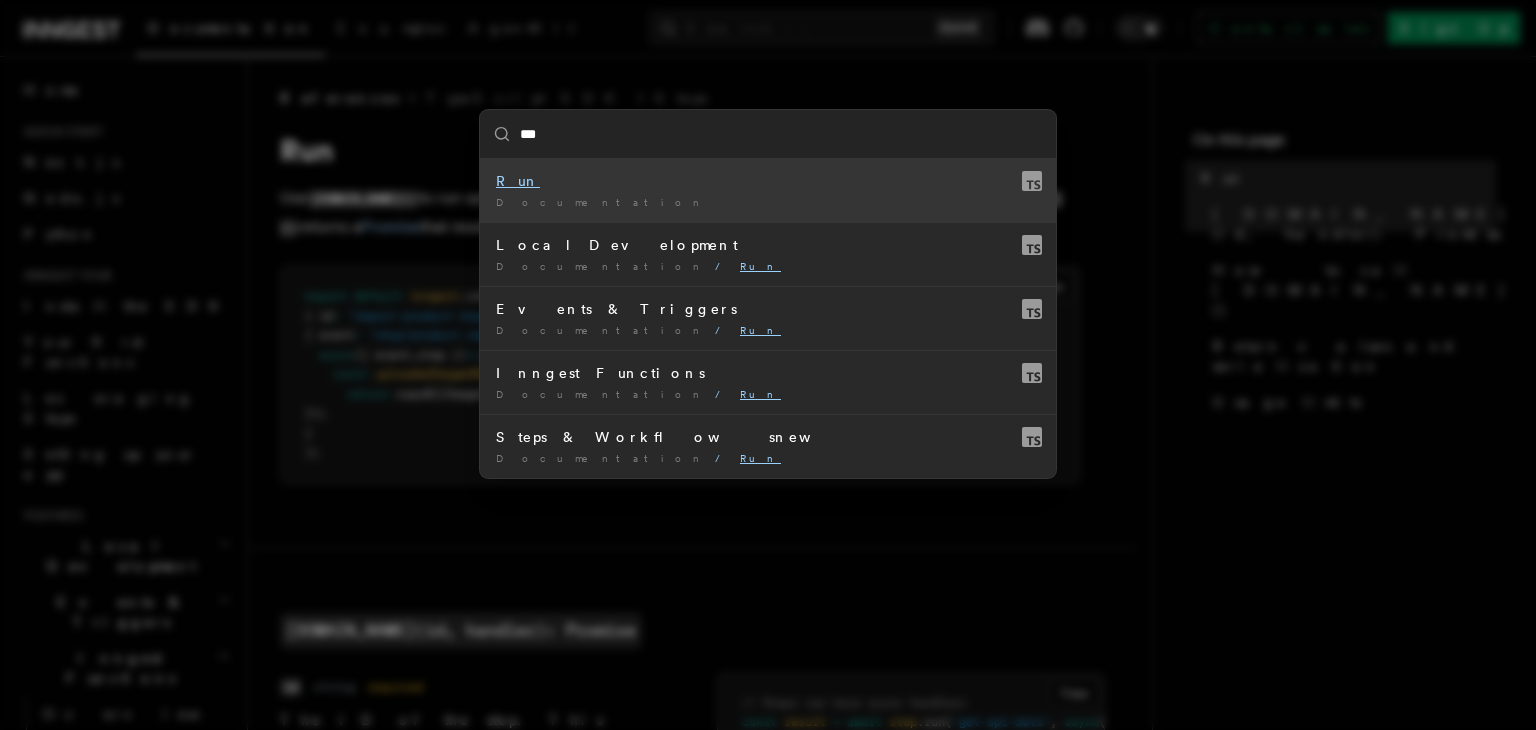 click on "Documentation /" at bounding box center [768, 202] 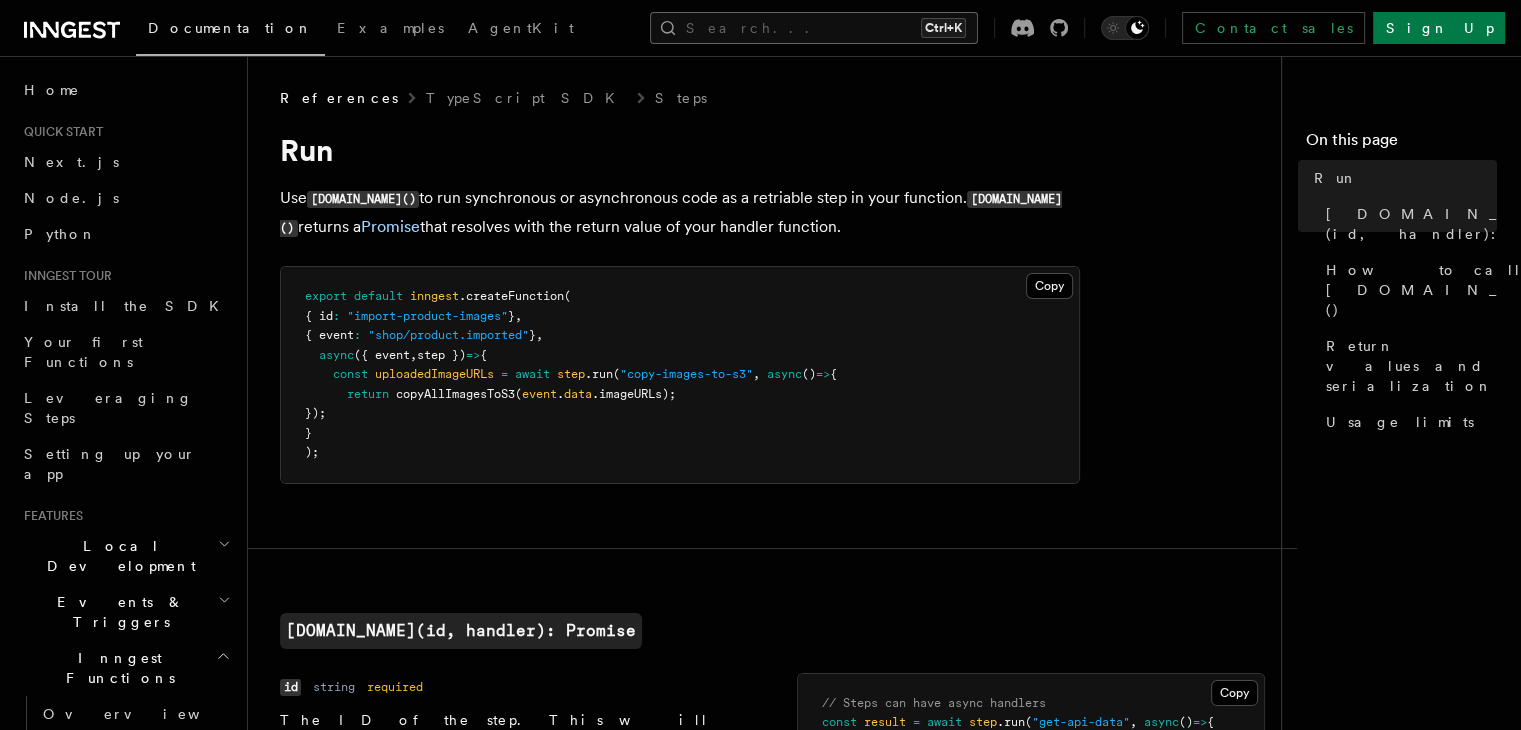click on "Search... Ctrl+K" at bounding box center [814, 28] 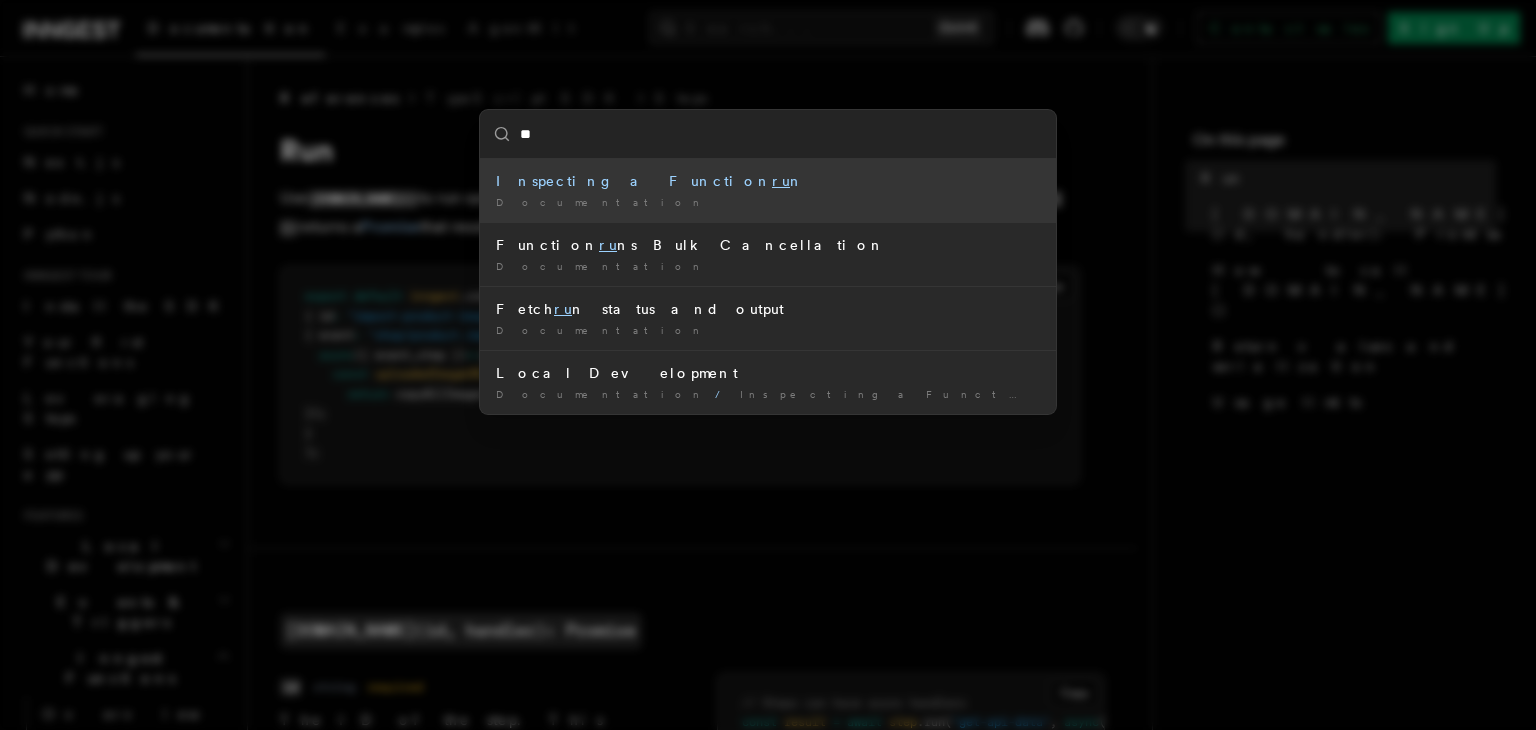 type on "***" 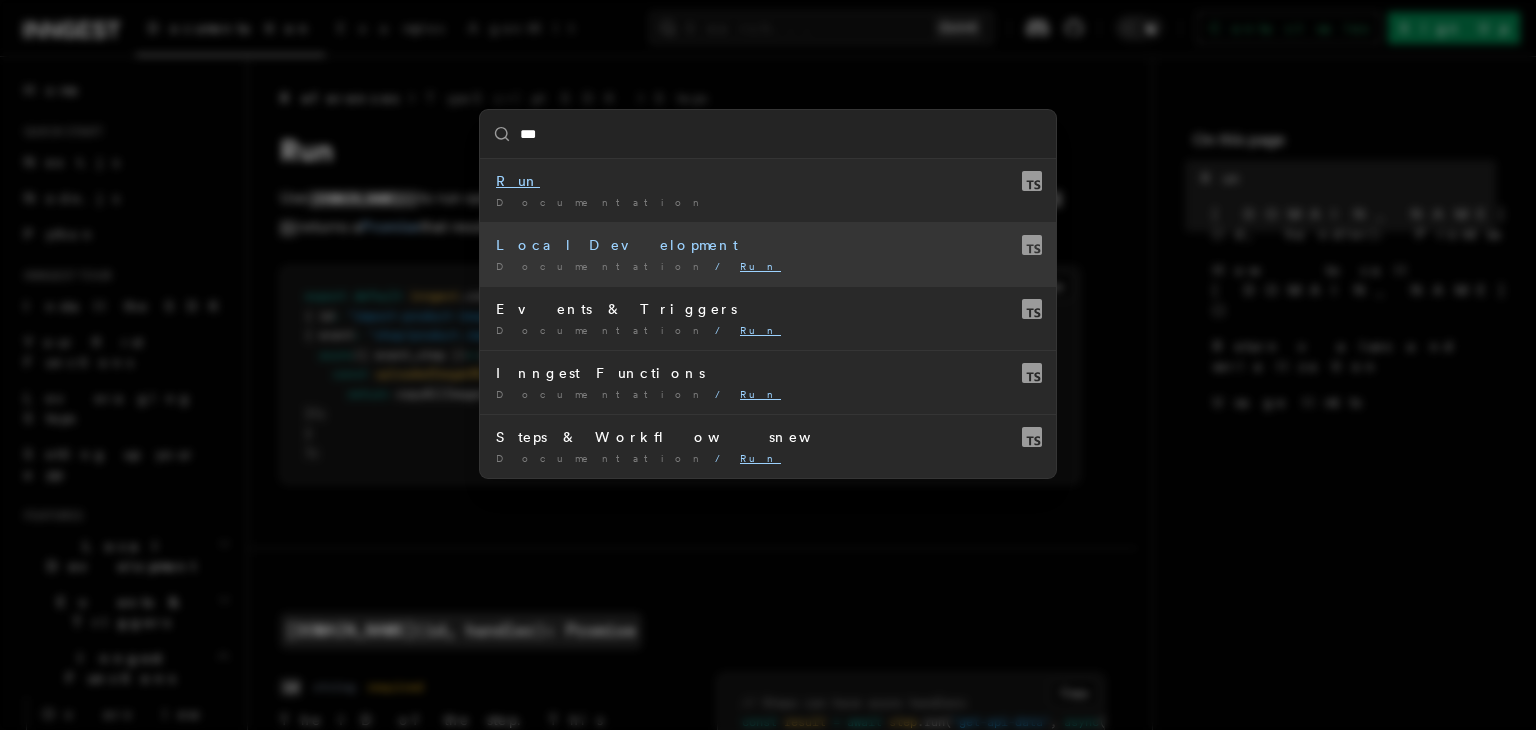 click on "Local Development" at bounding box center [768, 245] 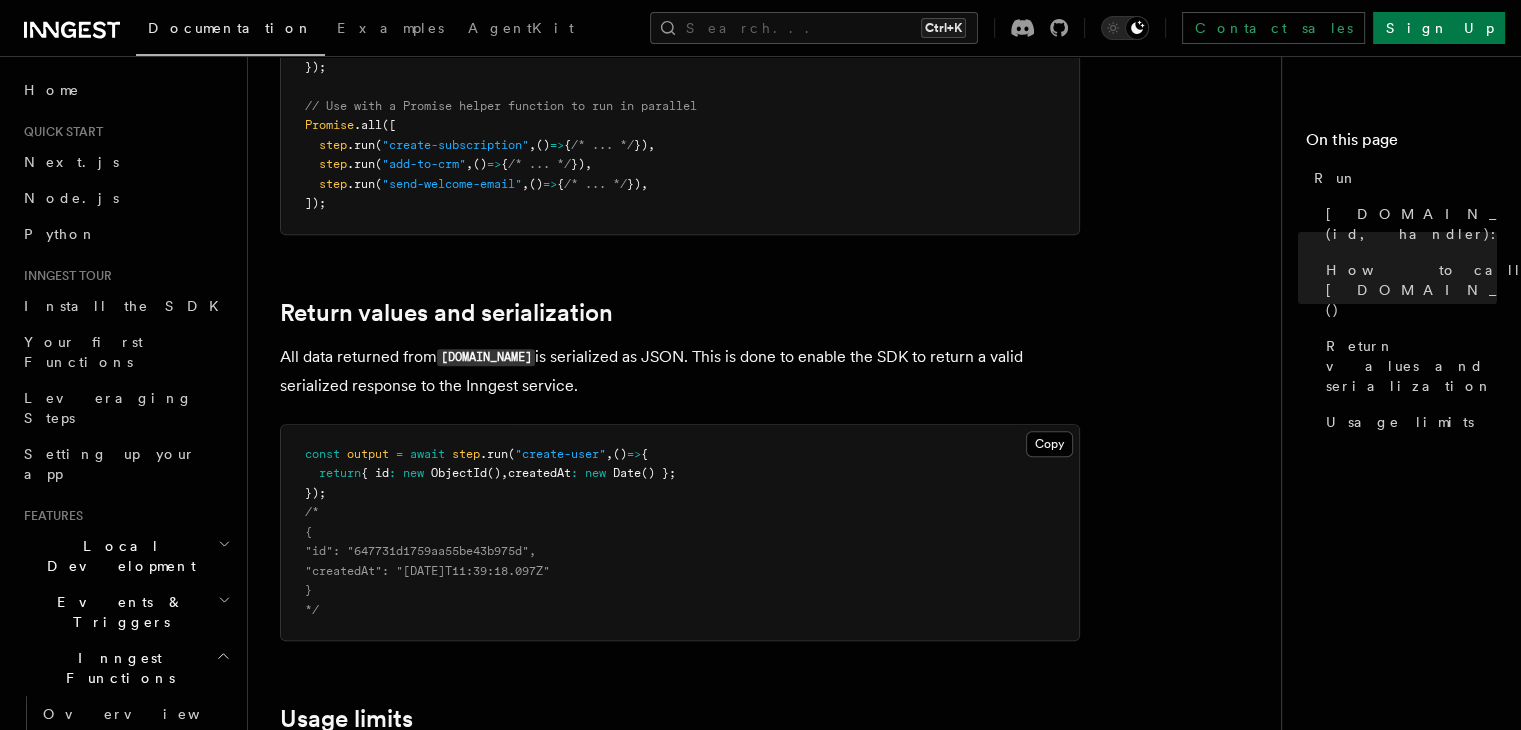 scroll, scrollTop: 1800, scrollLeft: 0, axis: vertical 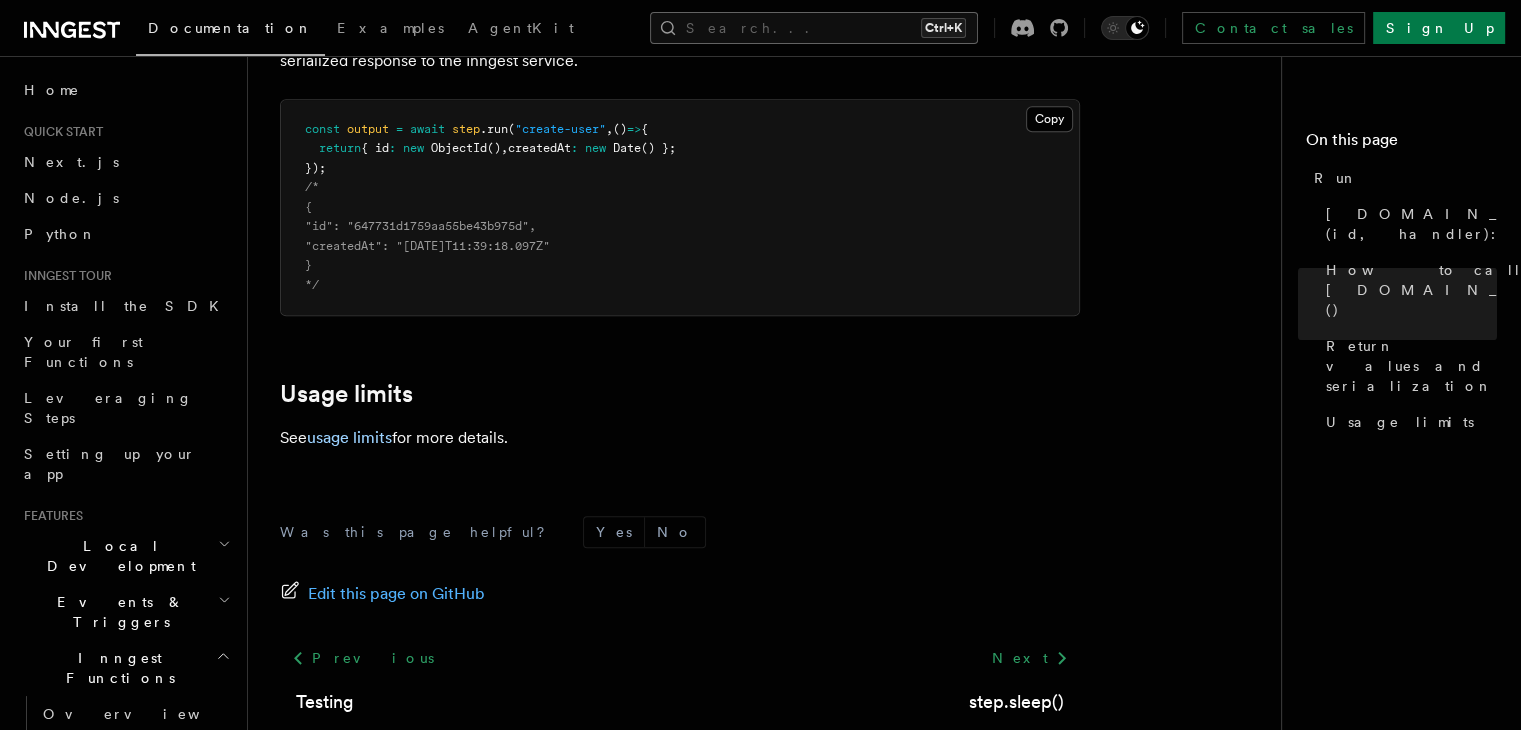 click on "Search... Ctrl+K" at bounding box center (814, 28) 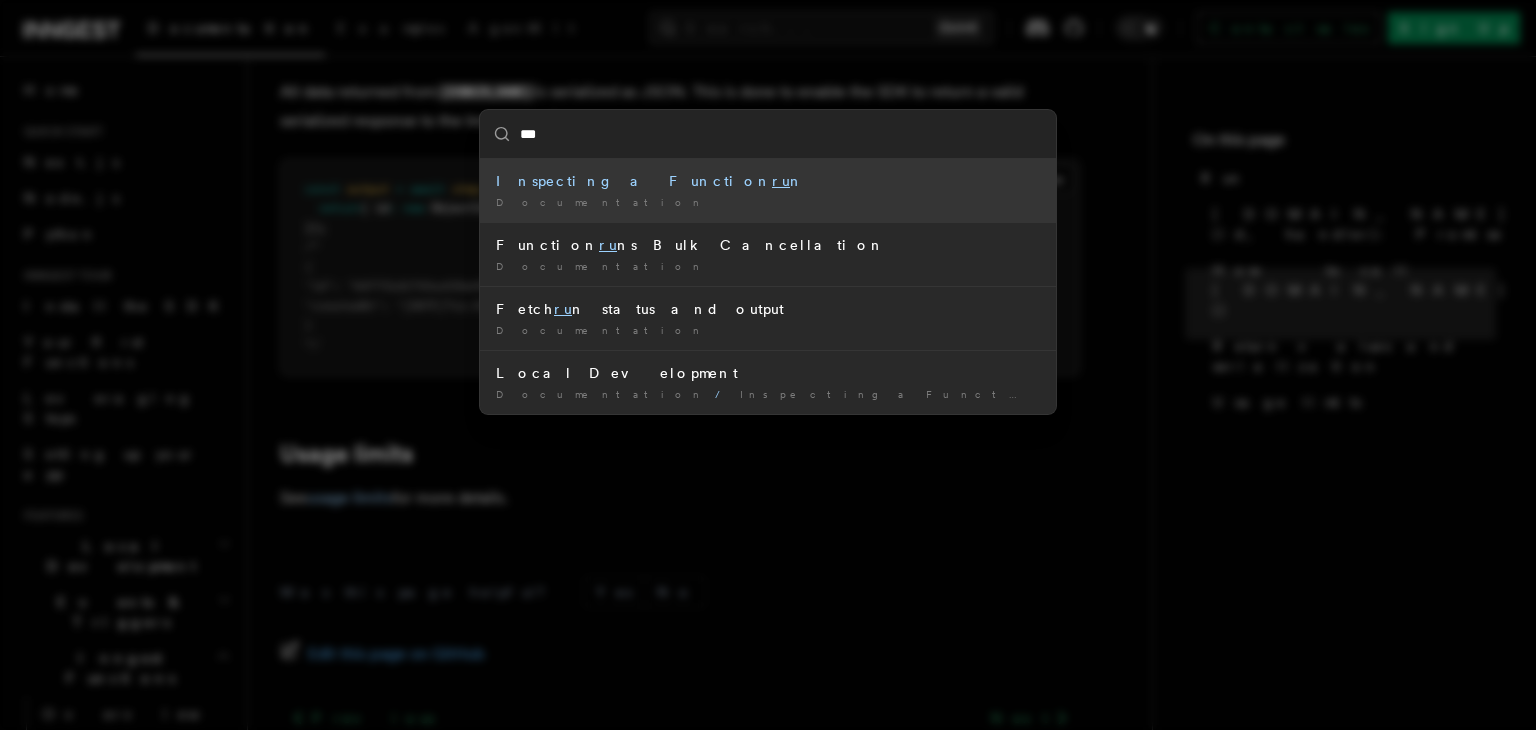 type on "****" 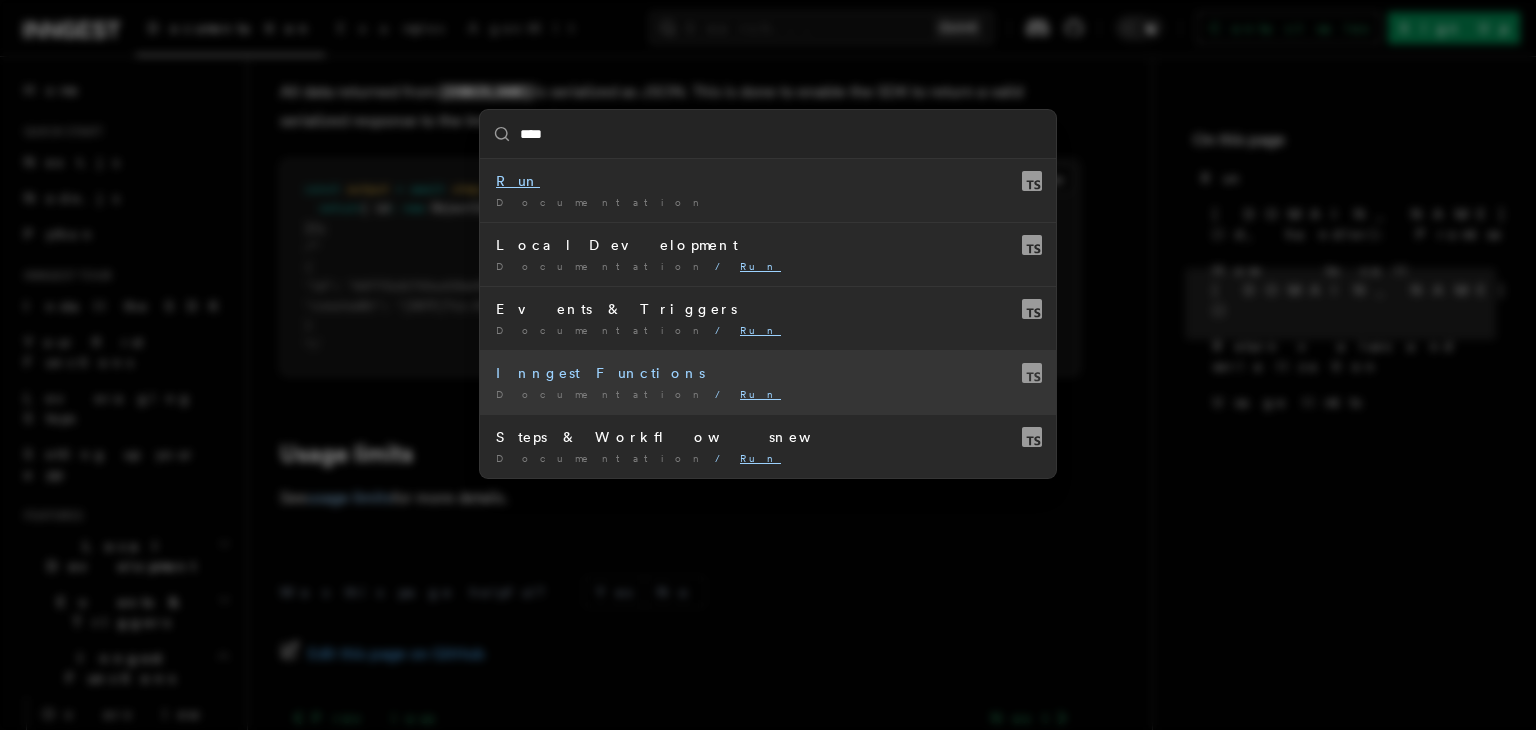 click on "Inngest Functions" at bounding box center [768, 373] 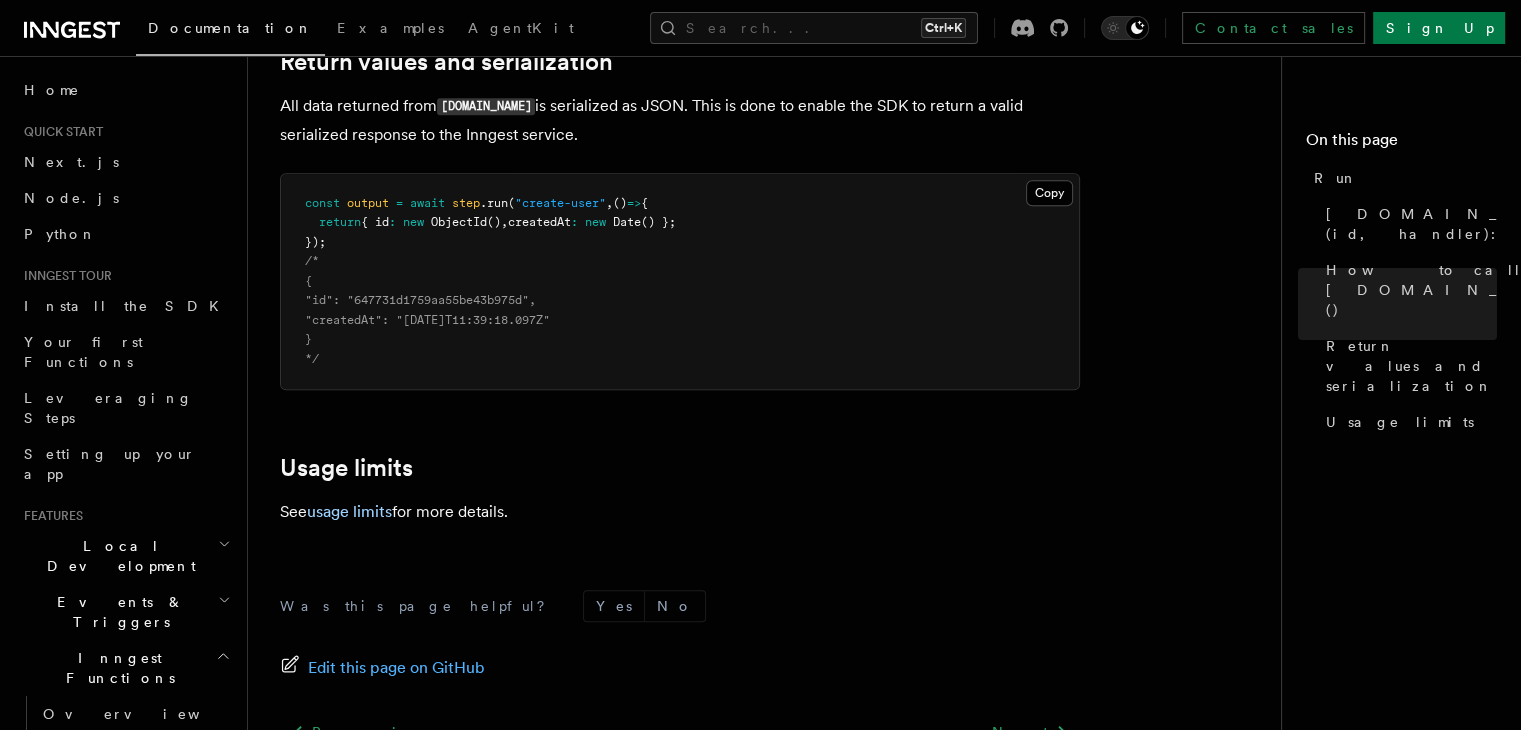 scroll, scrollTop: 1680, scrollLeft: 0, axis: vertical 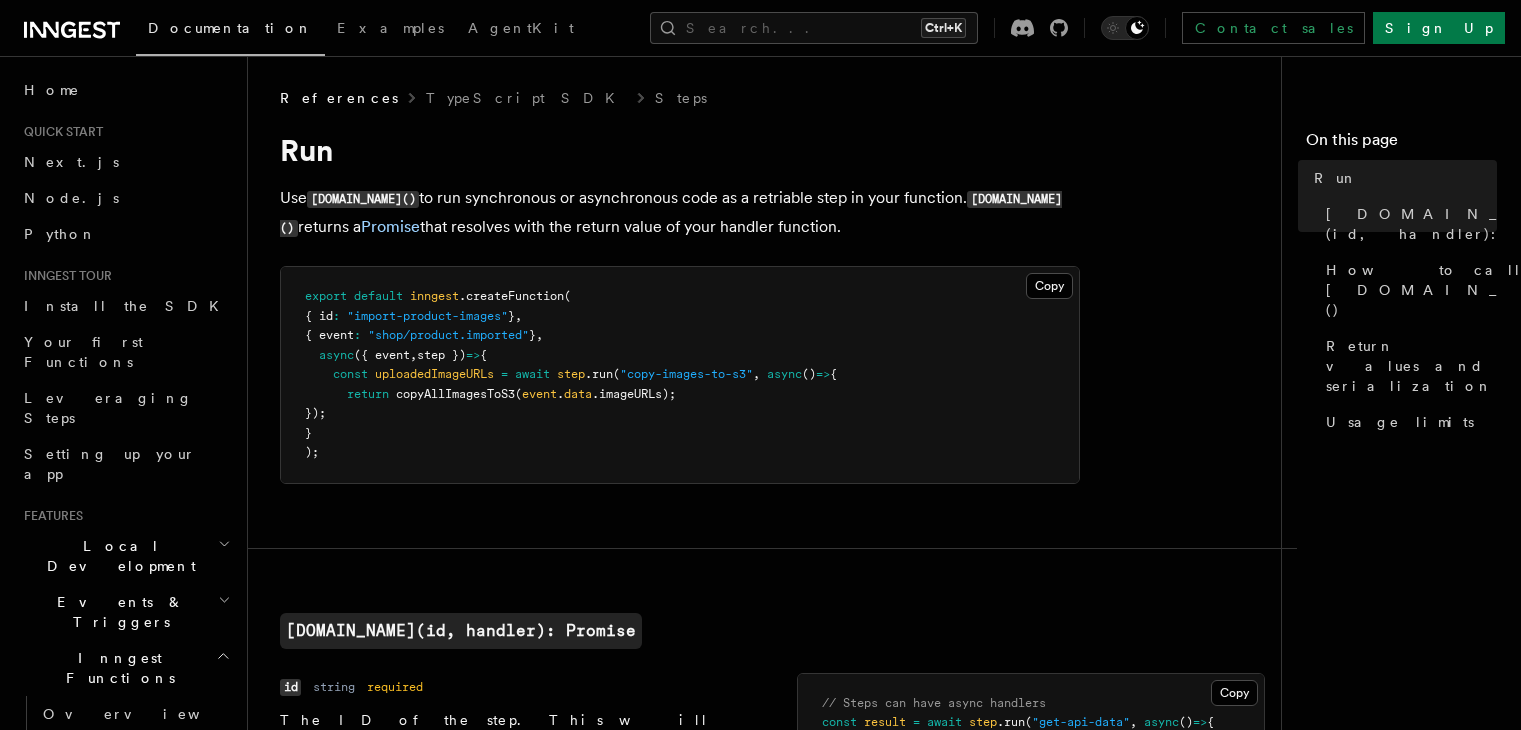 click on "Search... Ctrl+K" at bounding box center (814, 28) 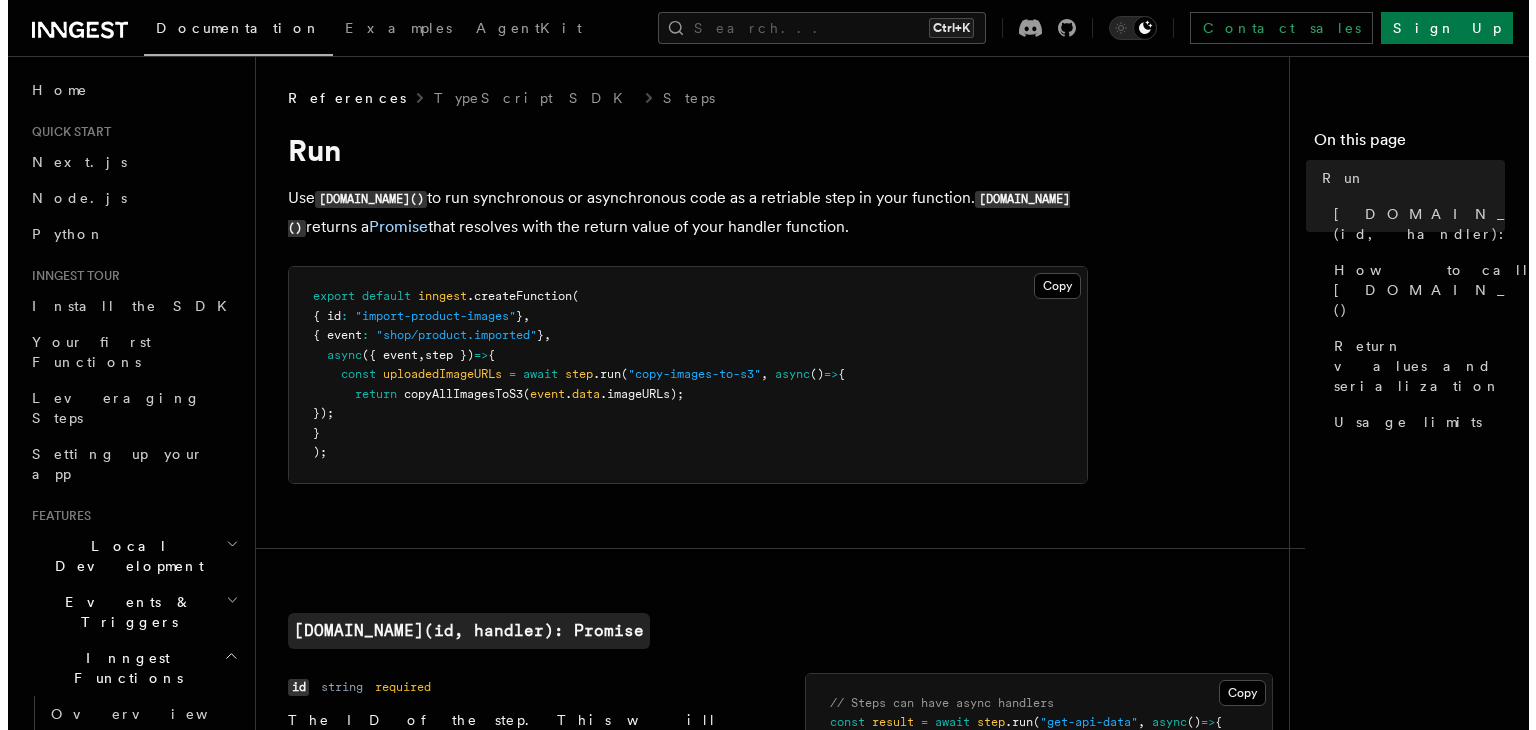 scroll, scrollTop: 0, scrollLeft: 0, axis: both 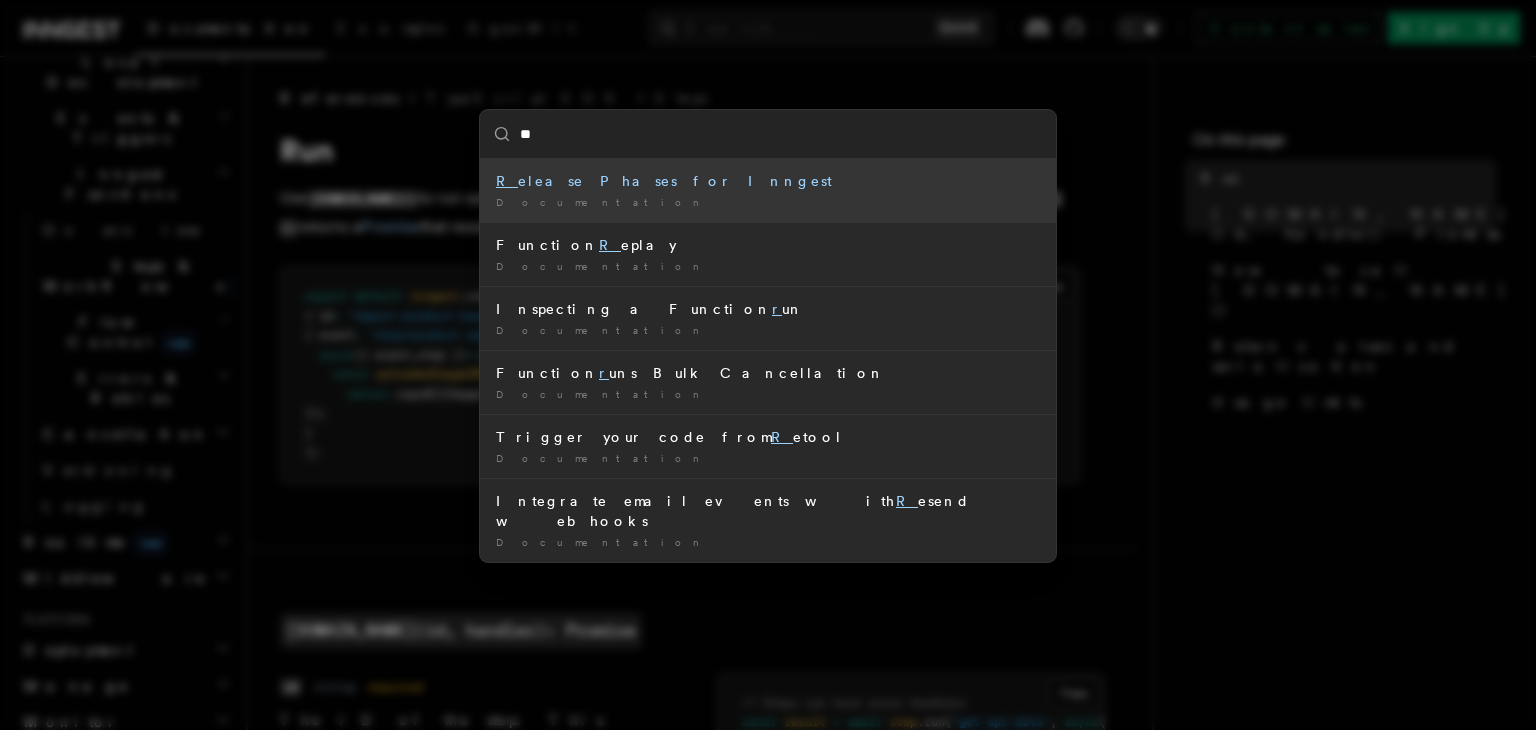 type on "***" 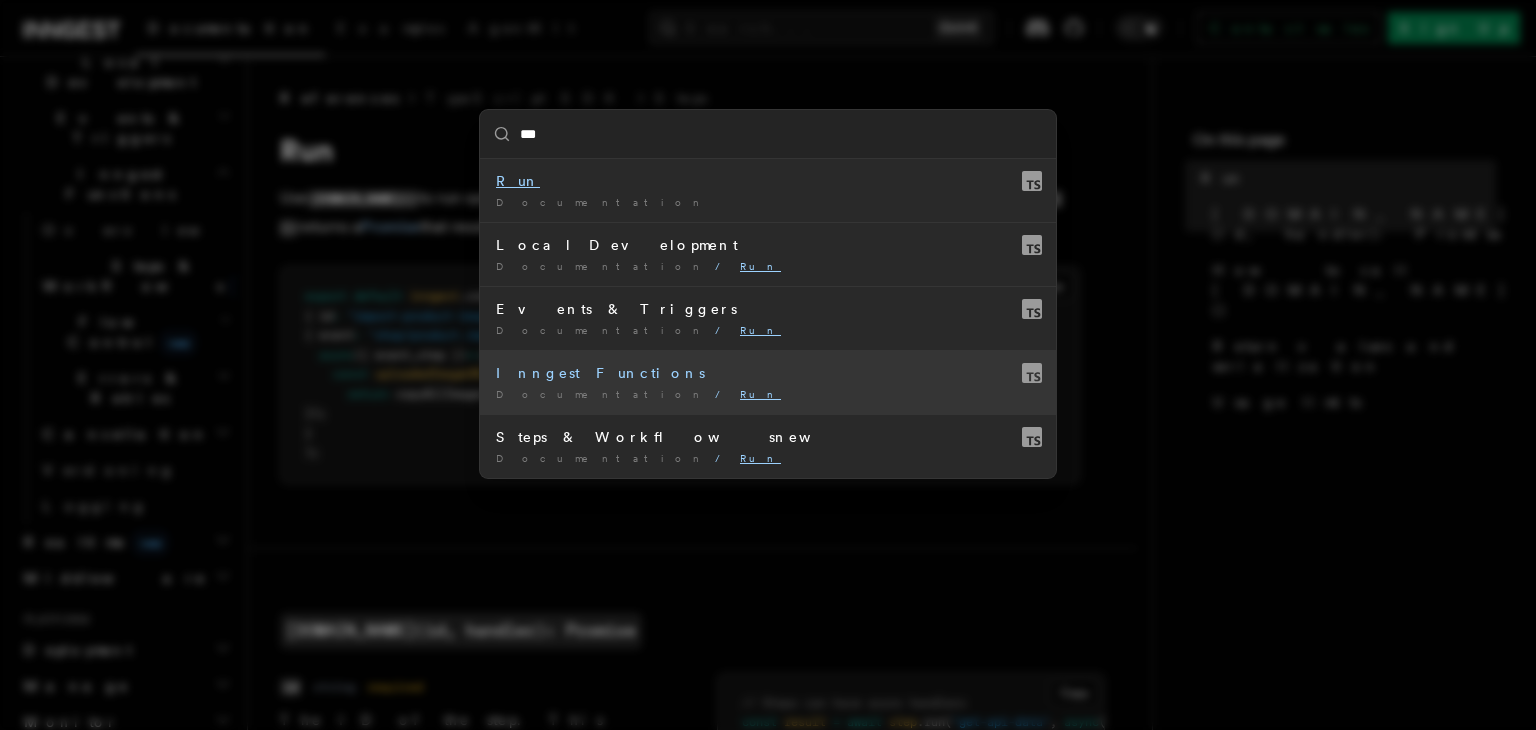 click 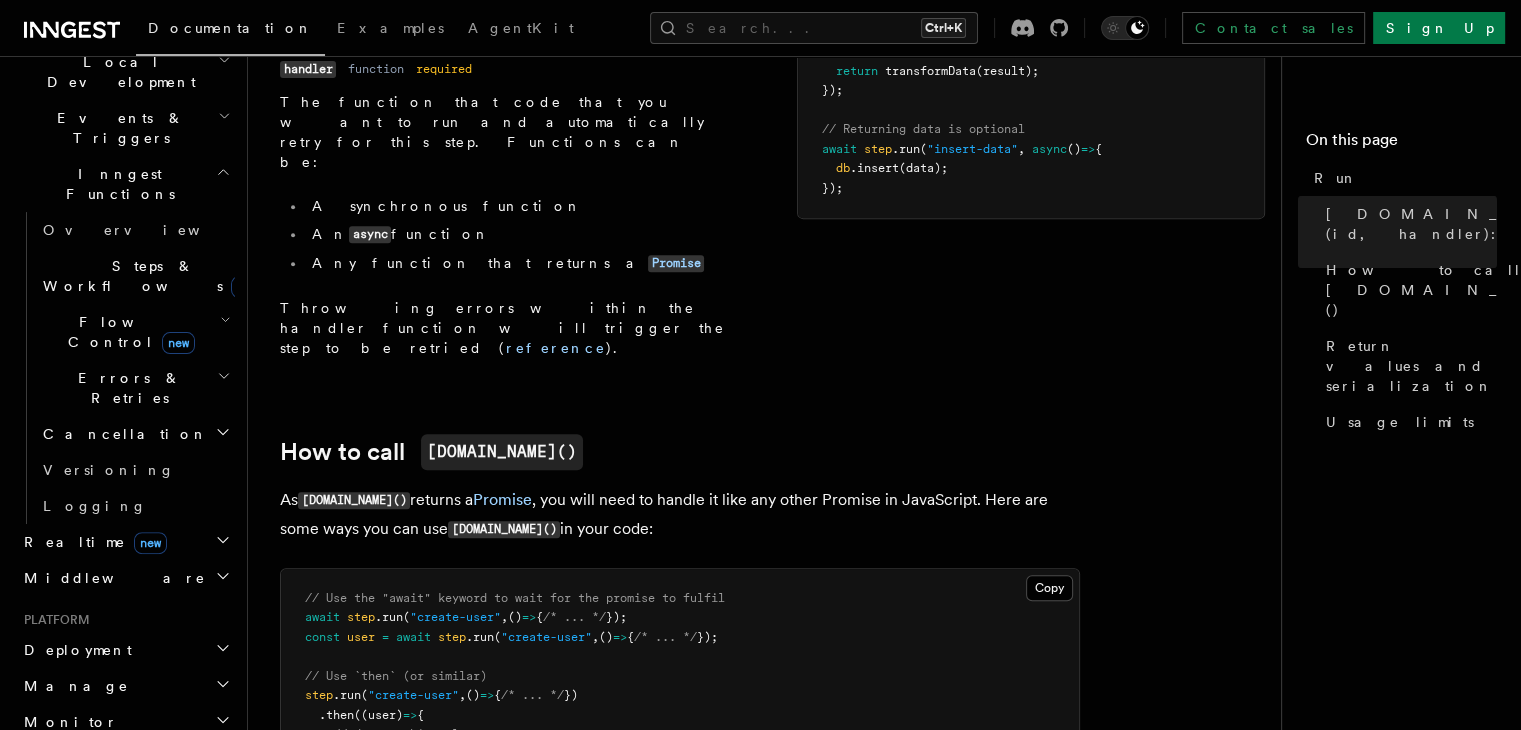 scroll, scrollTop: 1000, scrollLeft: 0, axis: vertical 